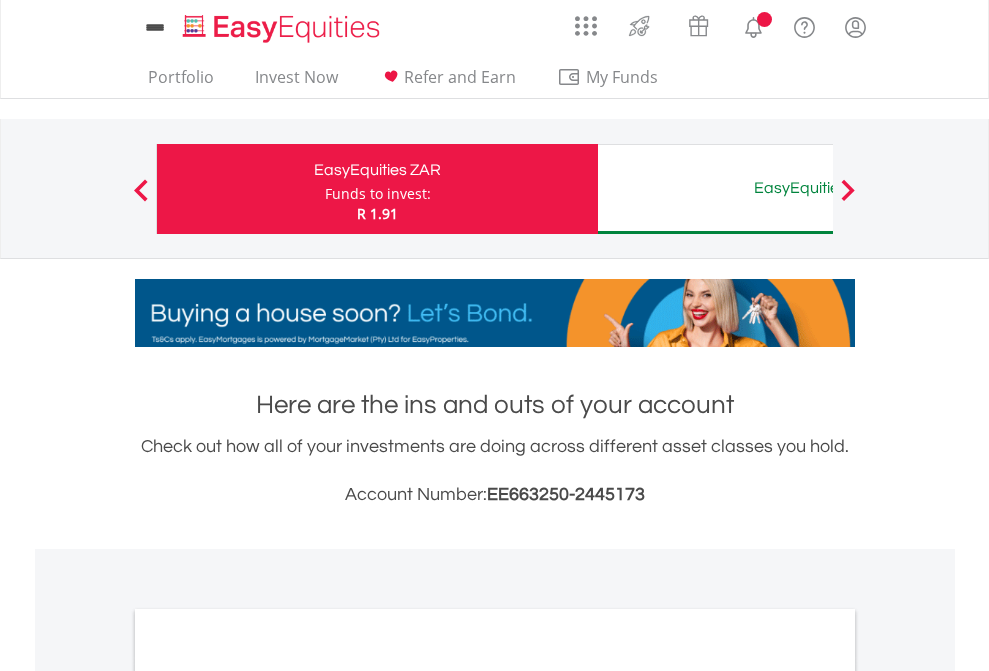 scroll, scrollTop: 0, scrollLeft: 0, axis: both 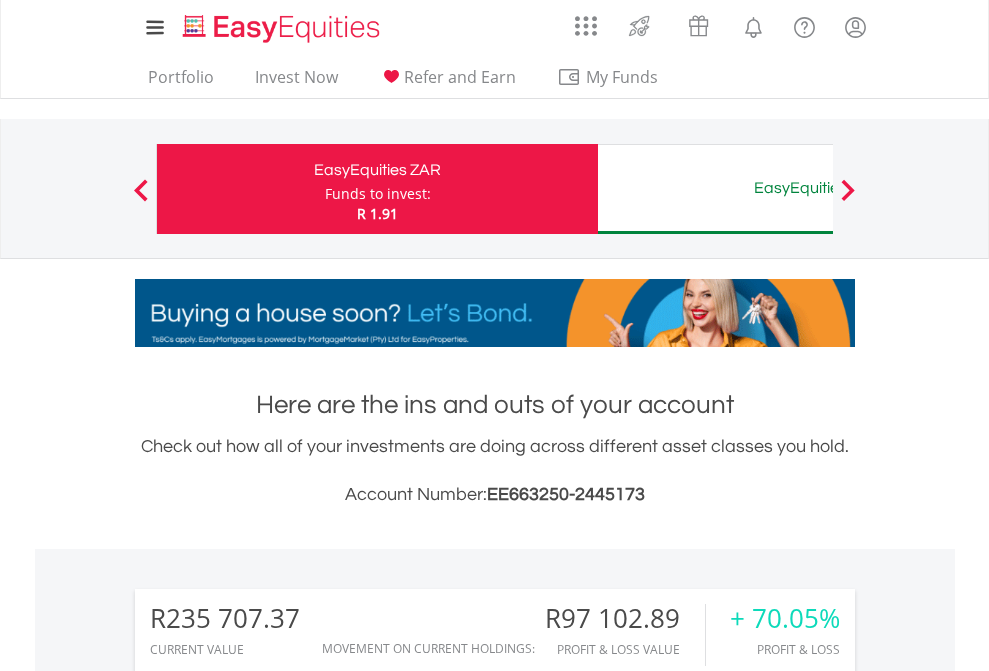 click on "Funds to invest:" at bounding box center (378, 194) 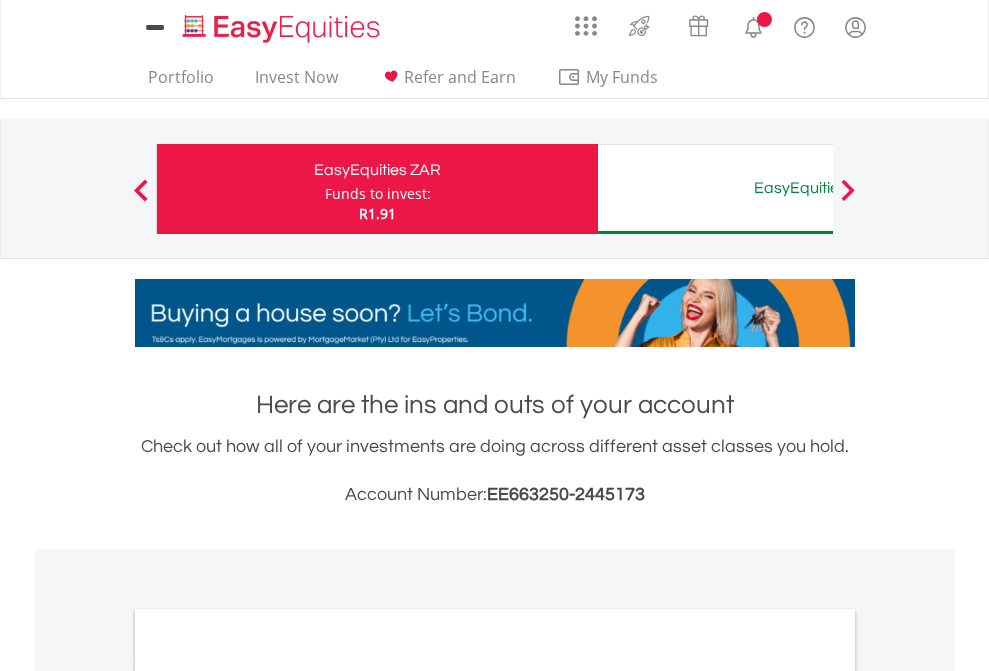 scroll, scrollTop: 0, scrollLeft: 0, axis: both 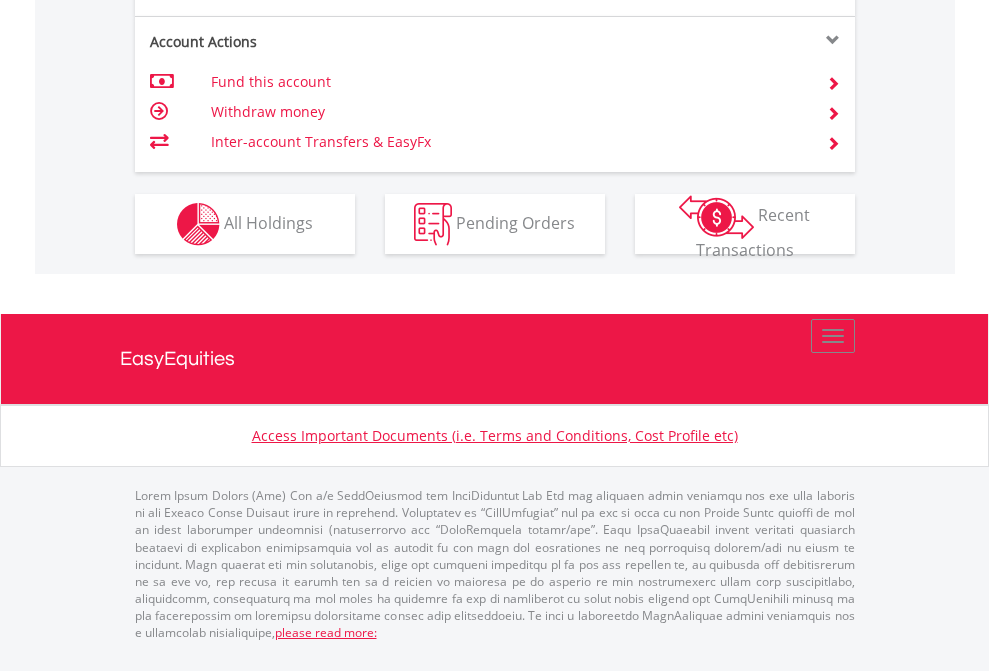 click on "Investment types" at bounding box center [706, -337] 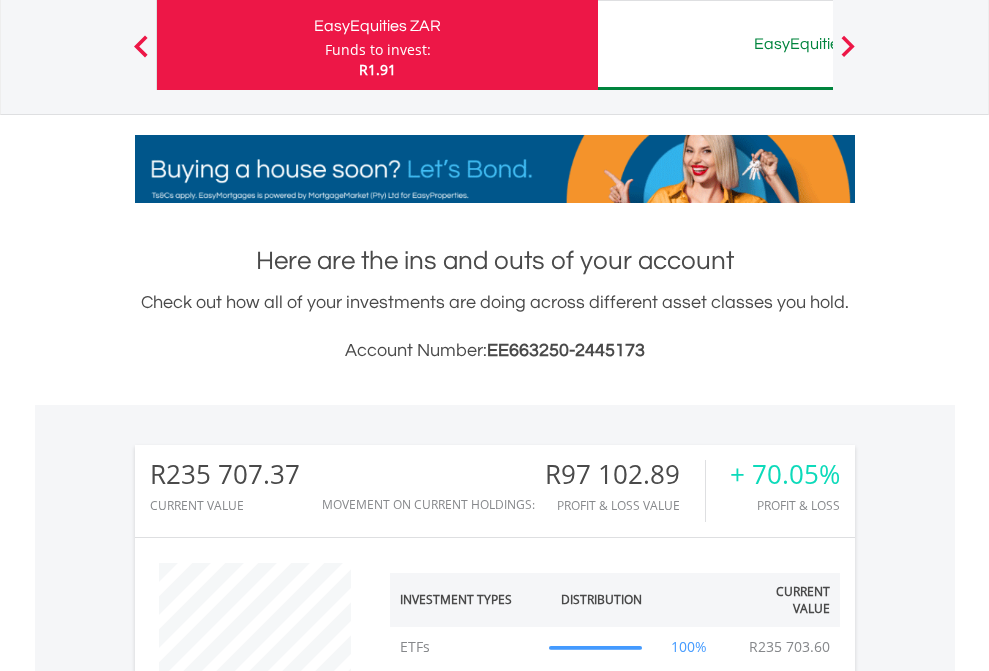 click on "EasyEquities AUD" at bounding box center (818, 44) 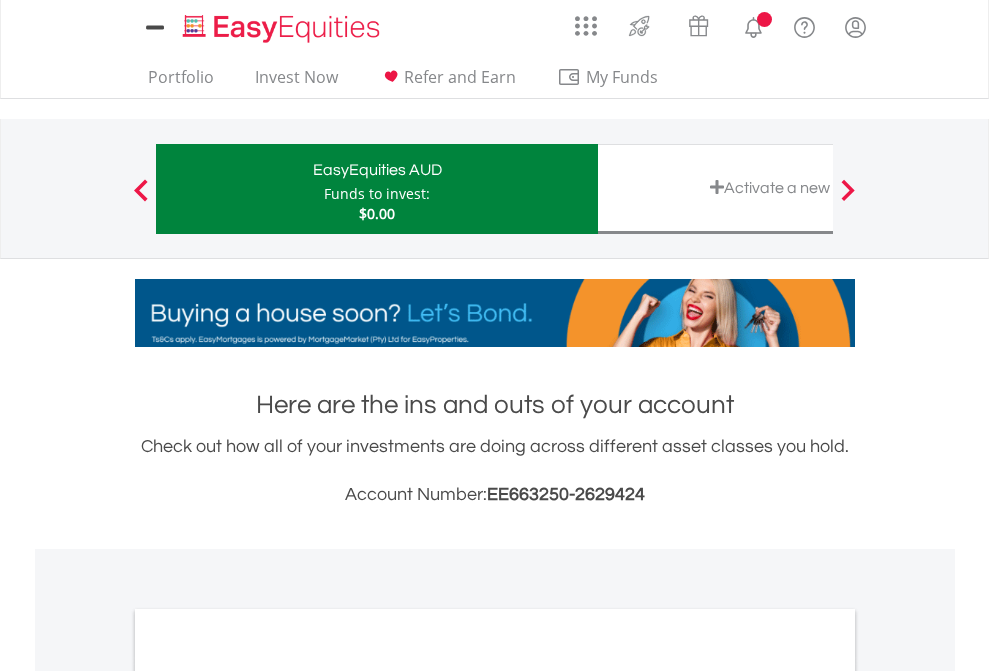 scroll, scrollTop: 0, scrollLeft: 0, axis: both 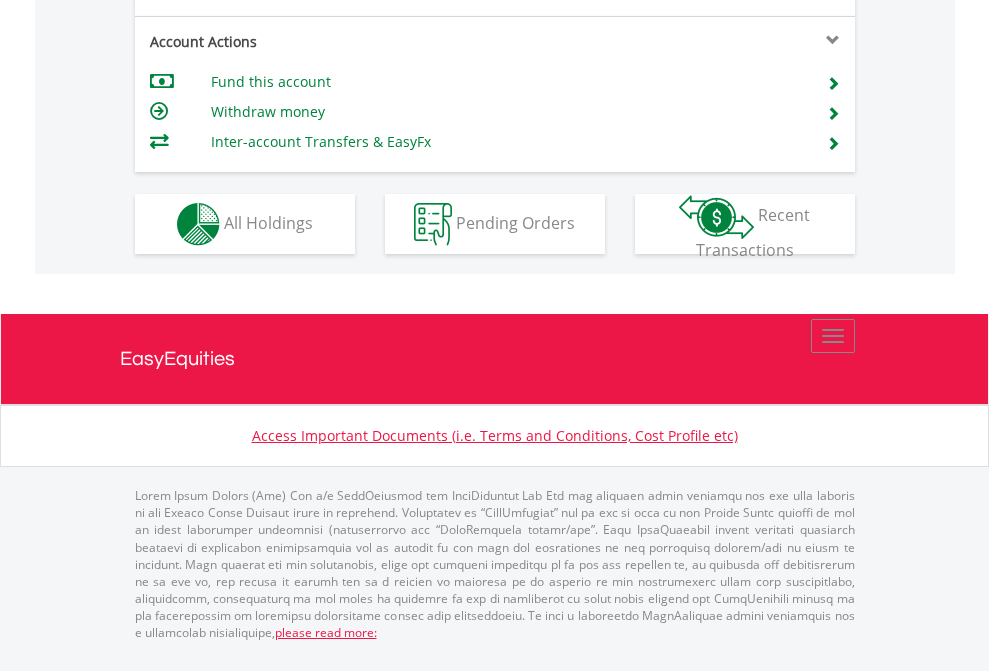 click on "Investment types" at bounding box center (706, -337) 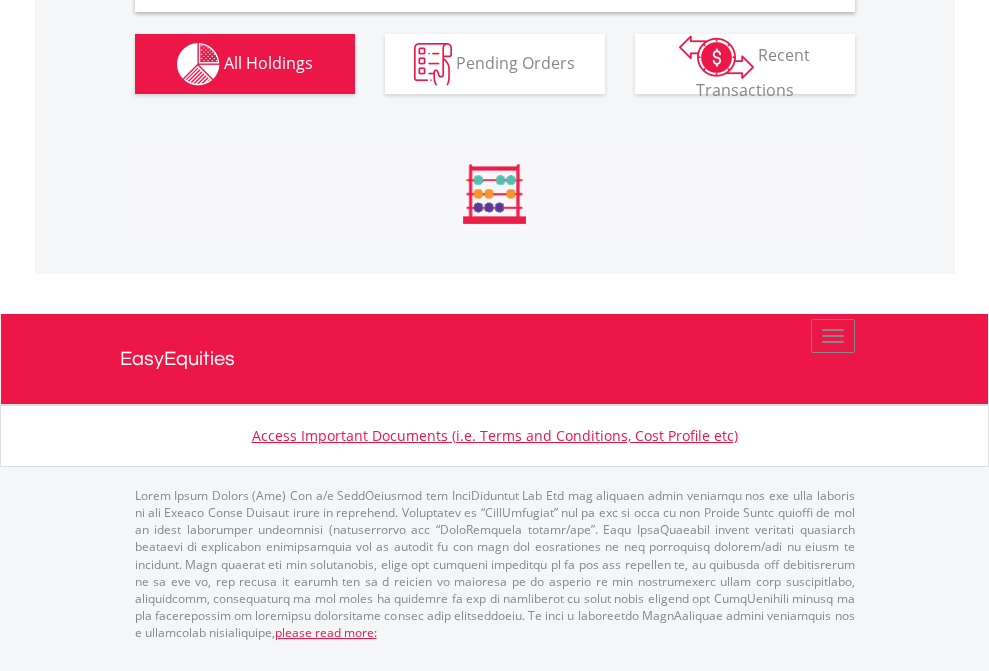 scroll, scrollTop: 1933, scrollLeft: 0, axis: vertical 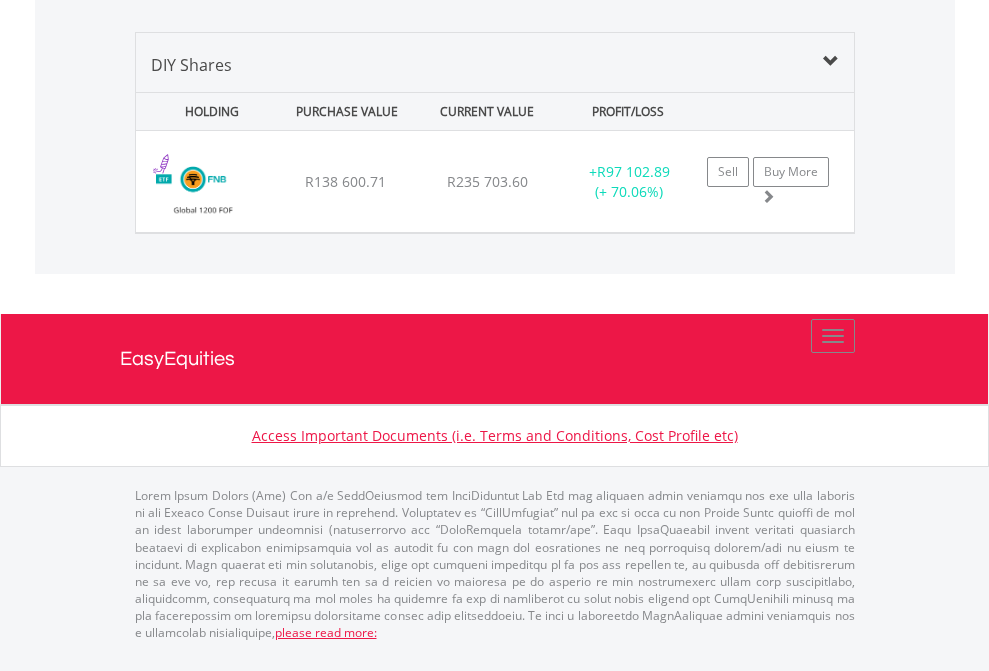 click on "EasyEquities AUD" at bounding box center [818, -968] 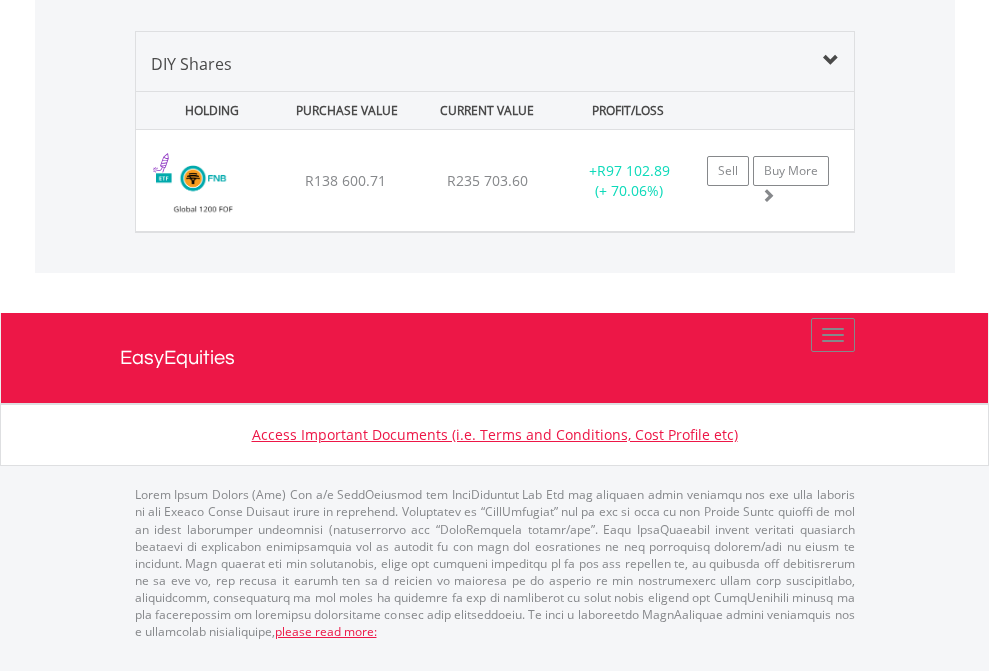 scroll, scrollTop: 144, scrollLeft: 0, axis: vertical 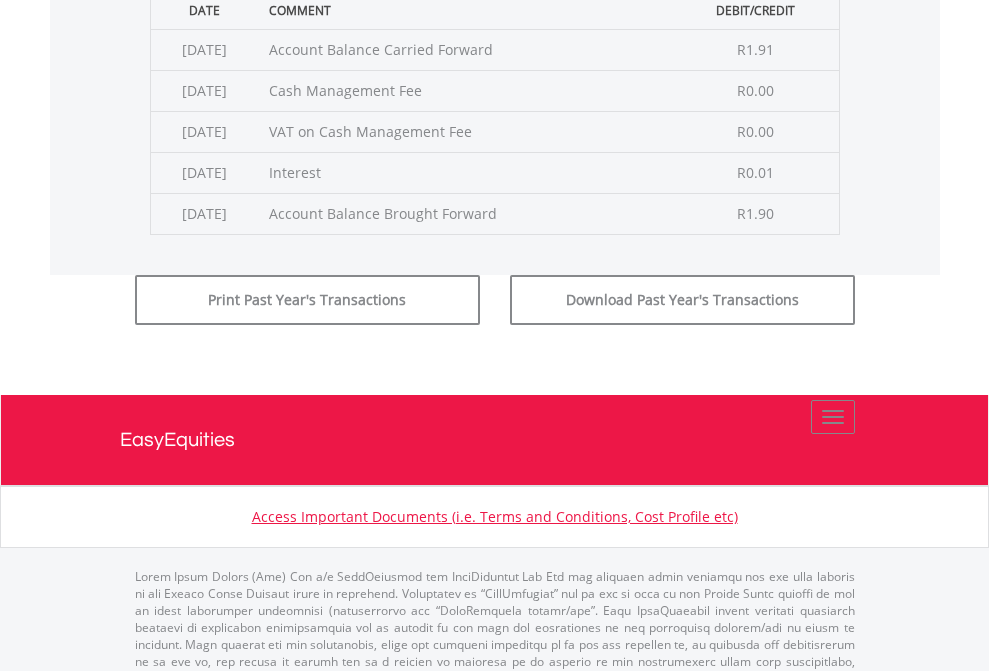 click on "Submit" at bounding box center [714, -225] 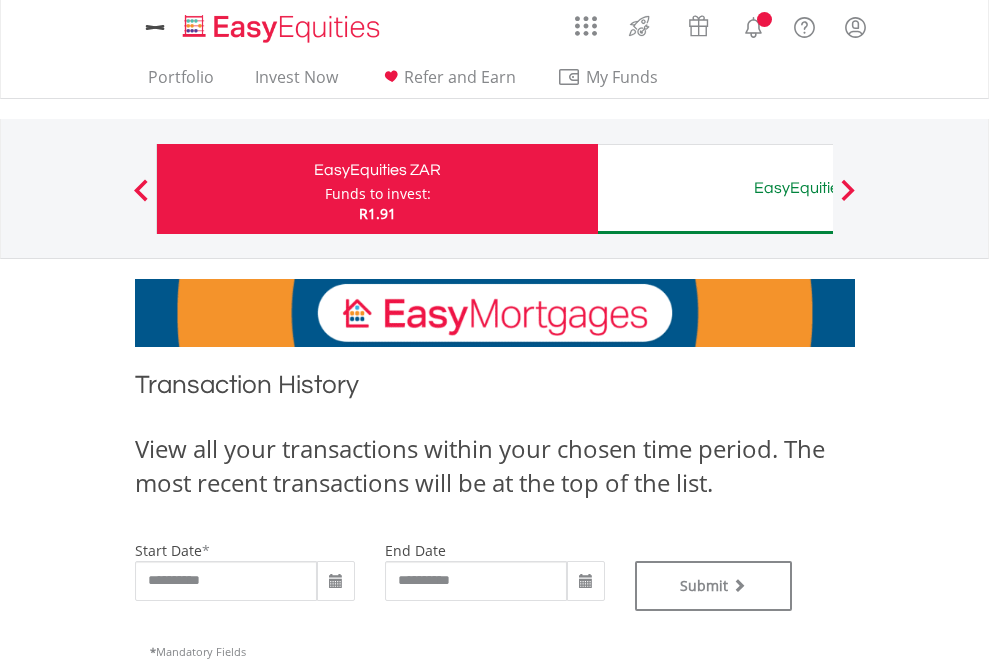 scroll, scrollTop: 0, scrollLeft: 0, axis: both 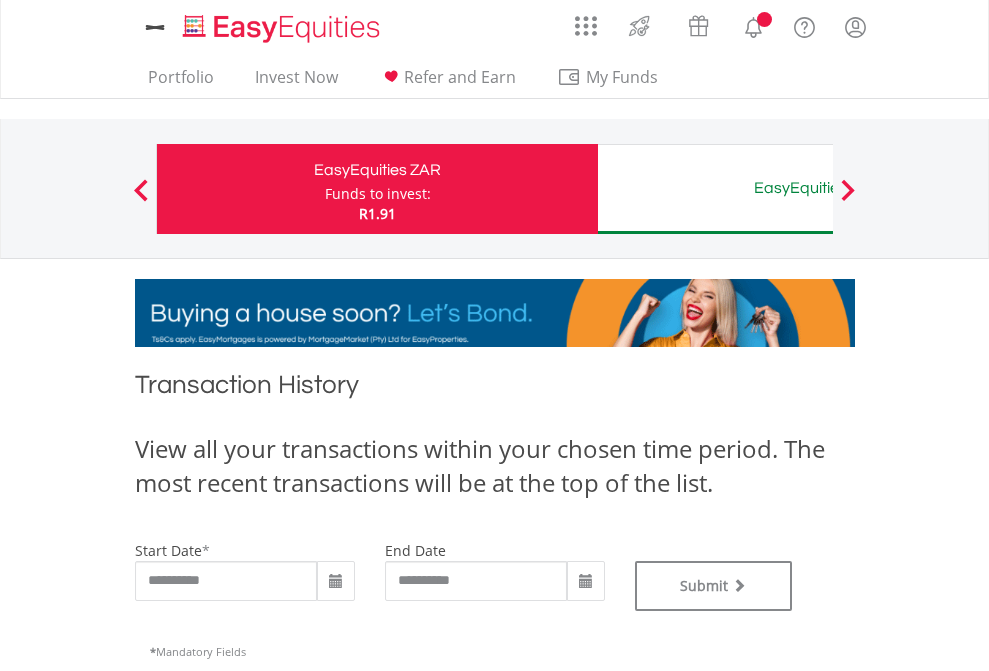 click on "EasyEquities AUD" at bounding box center (818, 188) 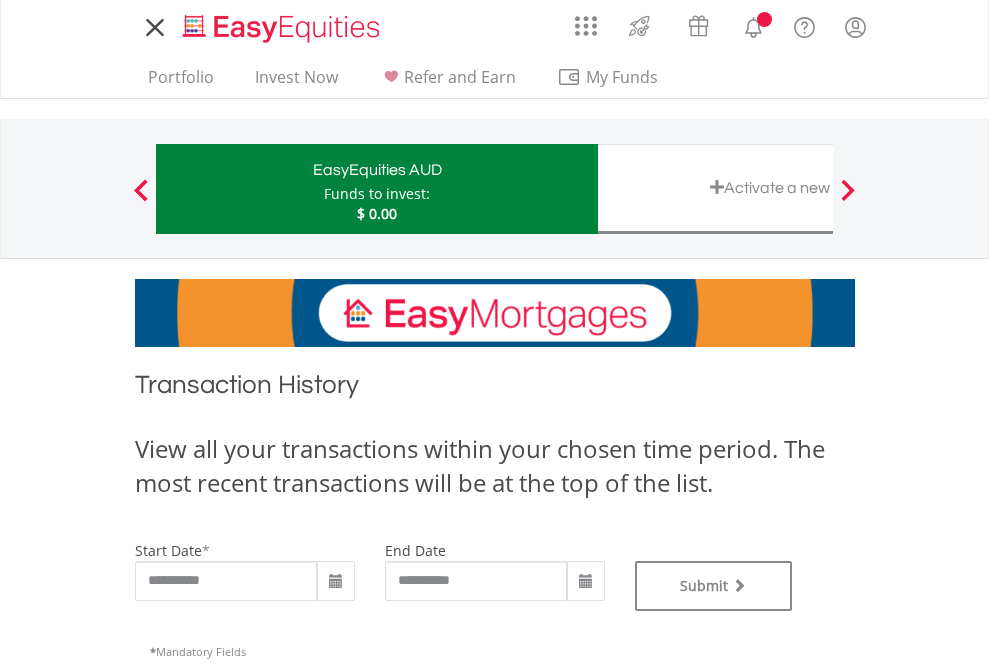 scroll, scrollTop: 0, scrollLeft: 0, axis: both 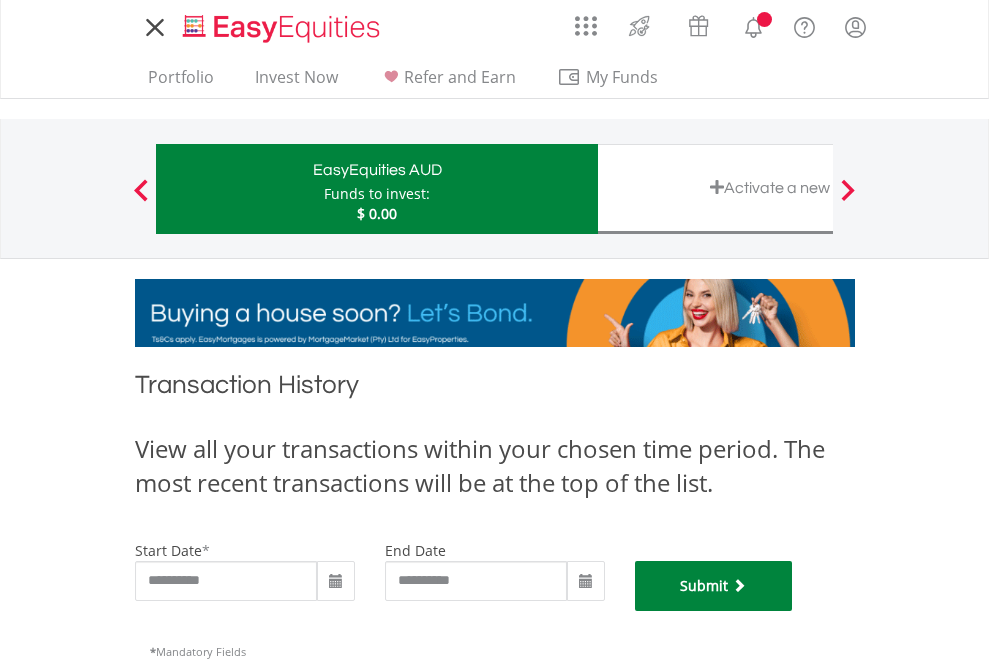 click on "Submit" at bounding box center (714, 586) 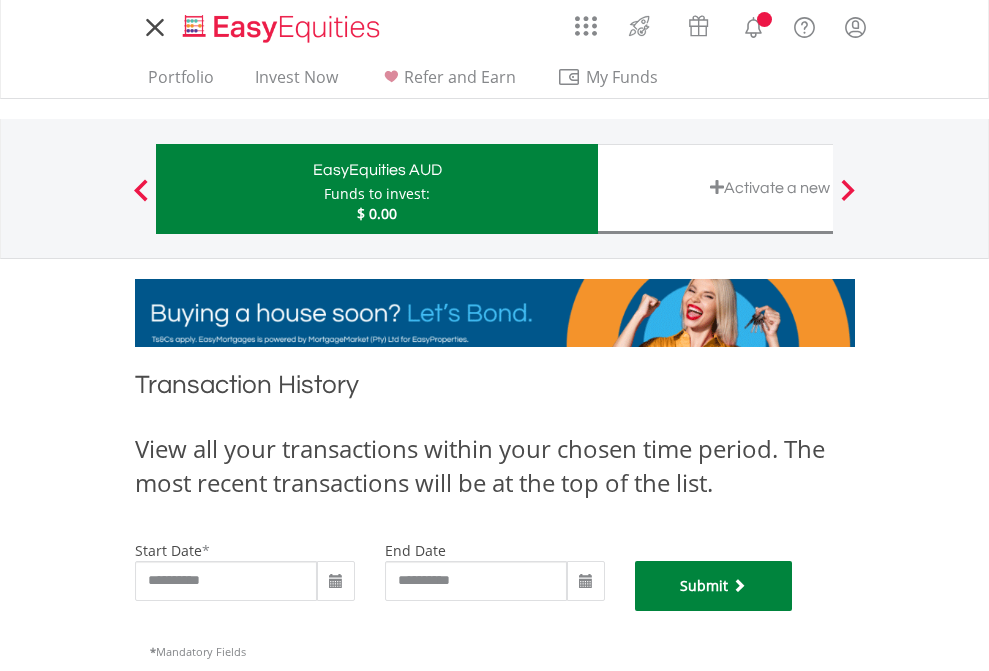 scroll, scrollTop: 811, scrollLeft: 0, axis: vertical 